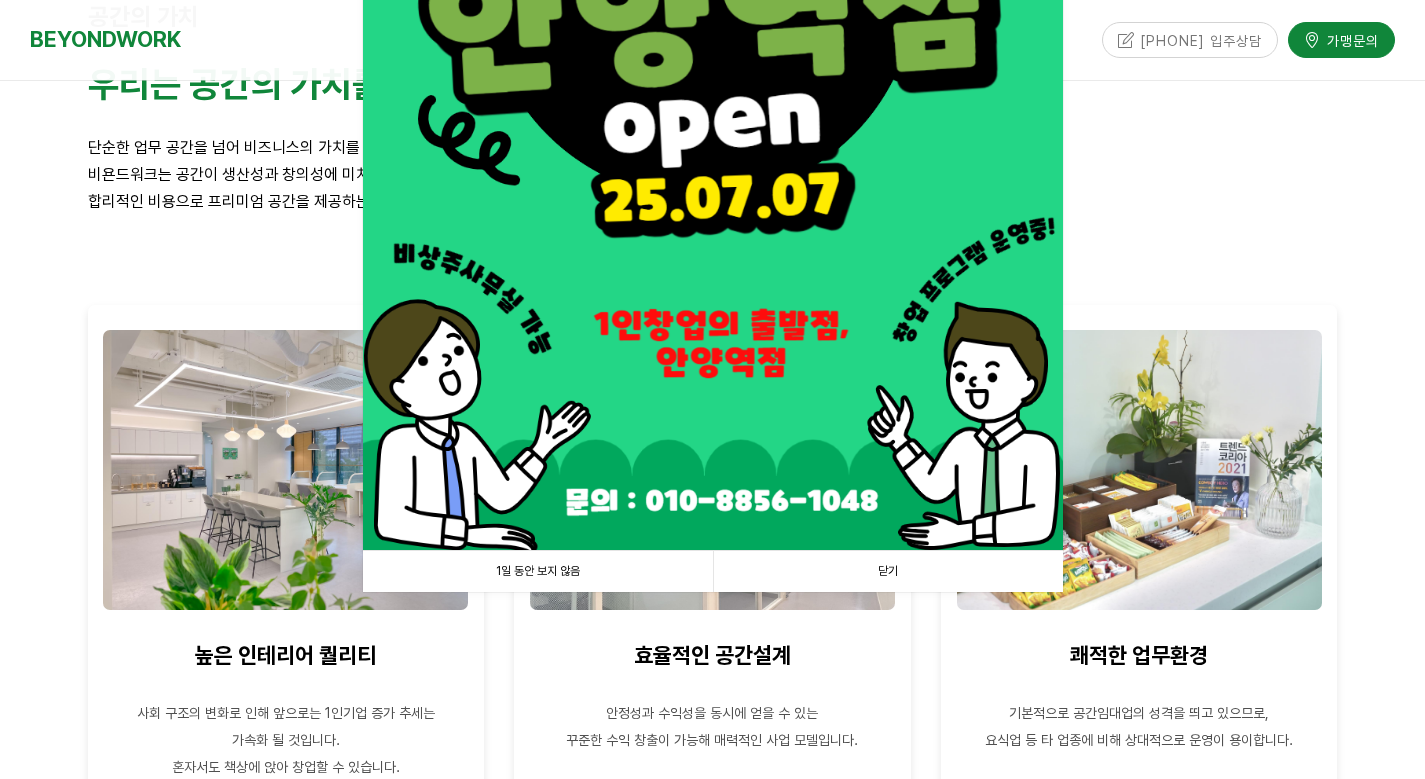 scroll, scrollTop: 861, scrollLeft: 0, axis: vertical 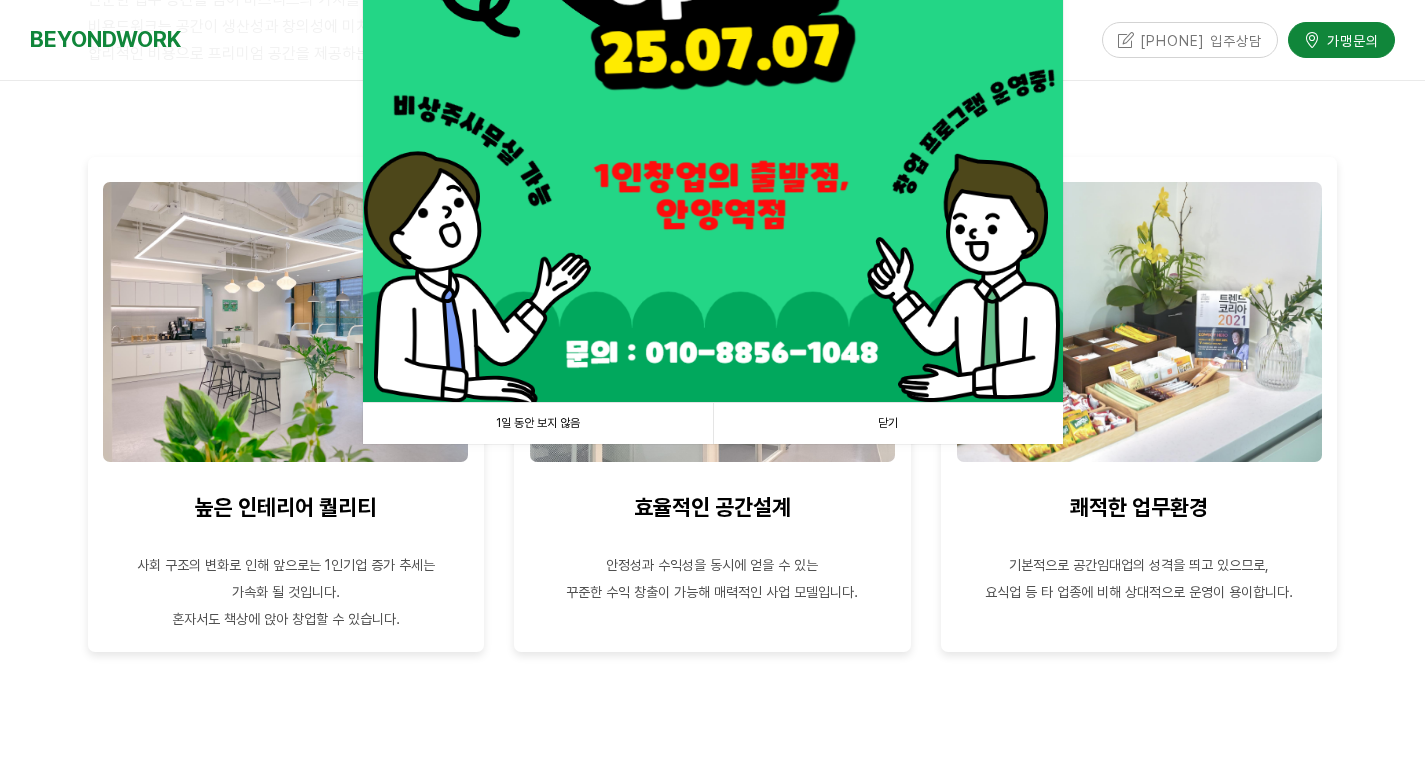 click on "1일 동안 보지 않음" at bounding box center (538, 423) 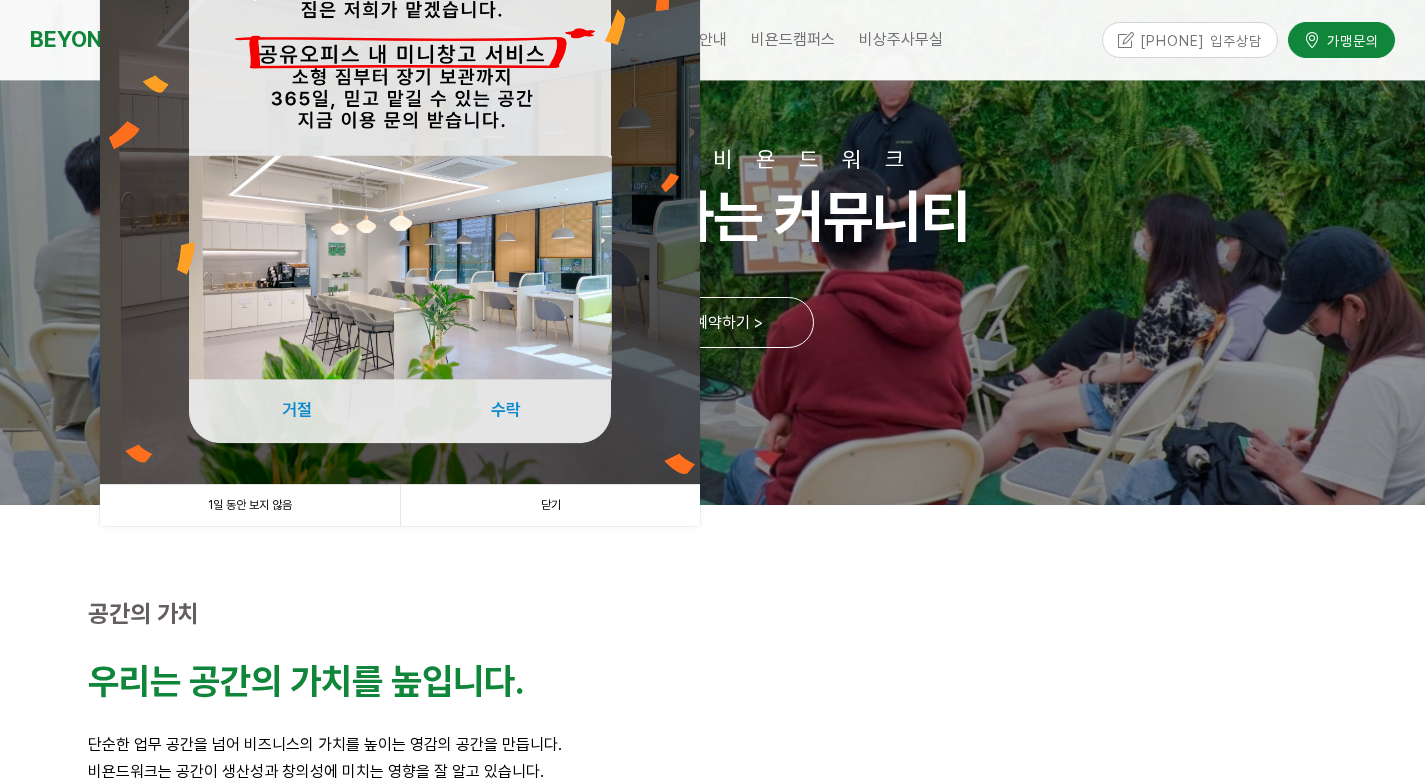 scroll, scrollTop: 0, scrollLeft: 0, axis: both 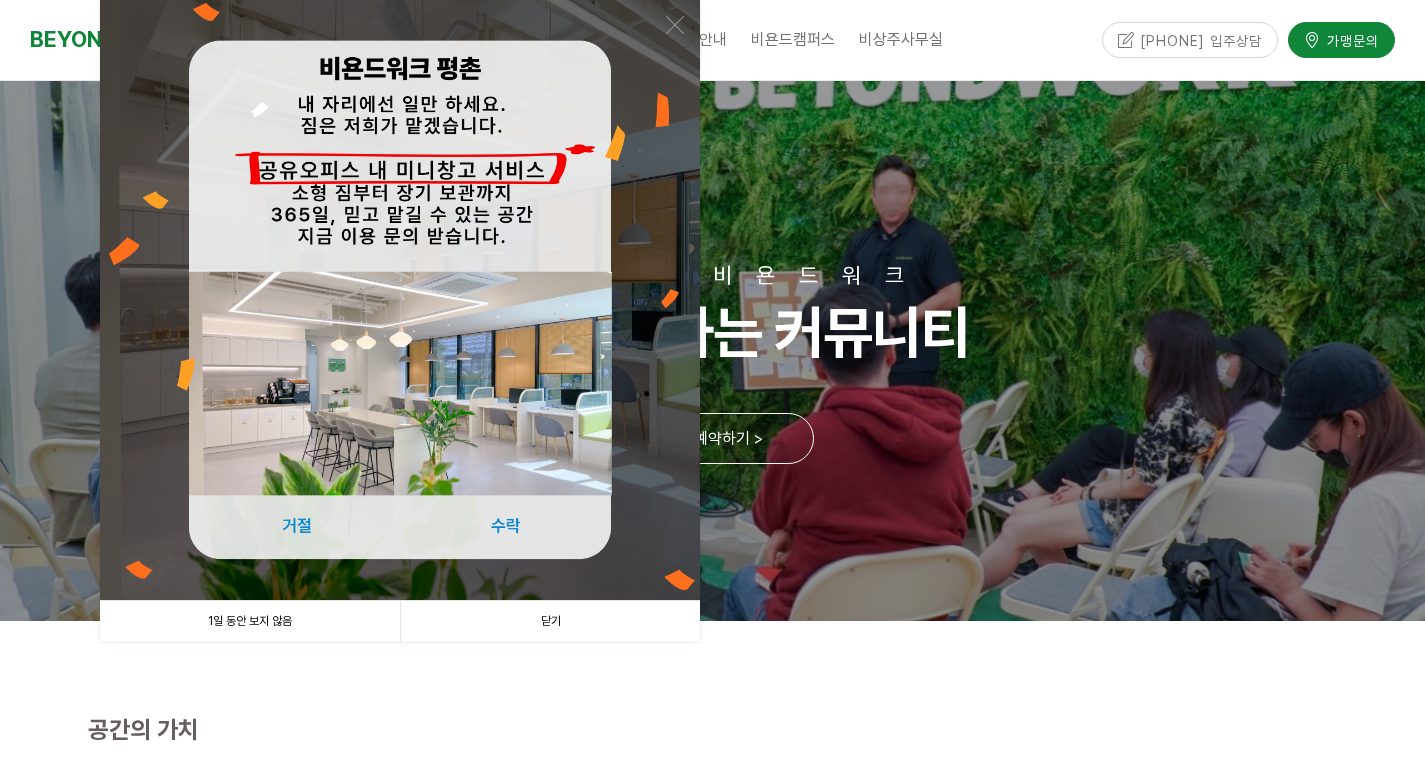 click at bounding box center [713, 661] 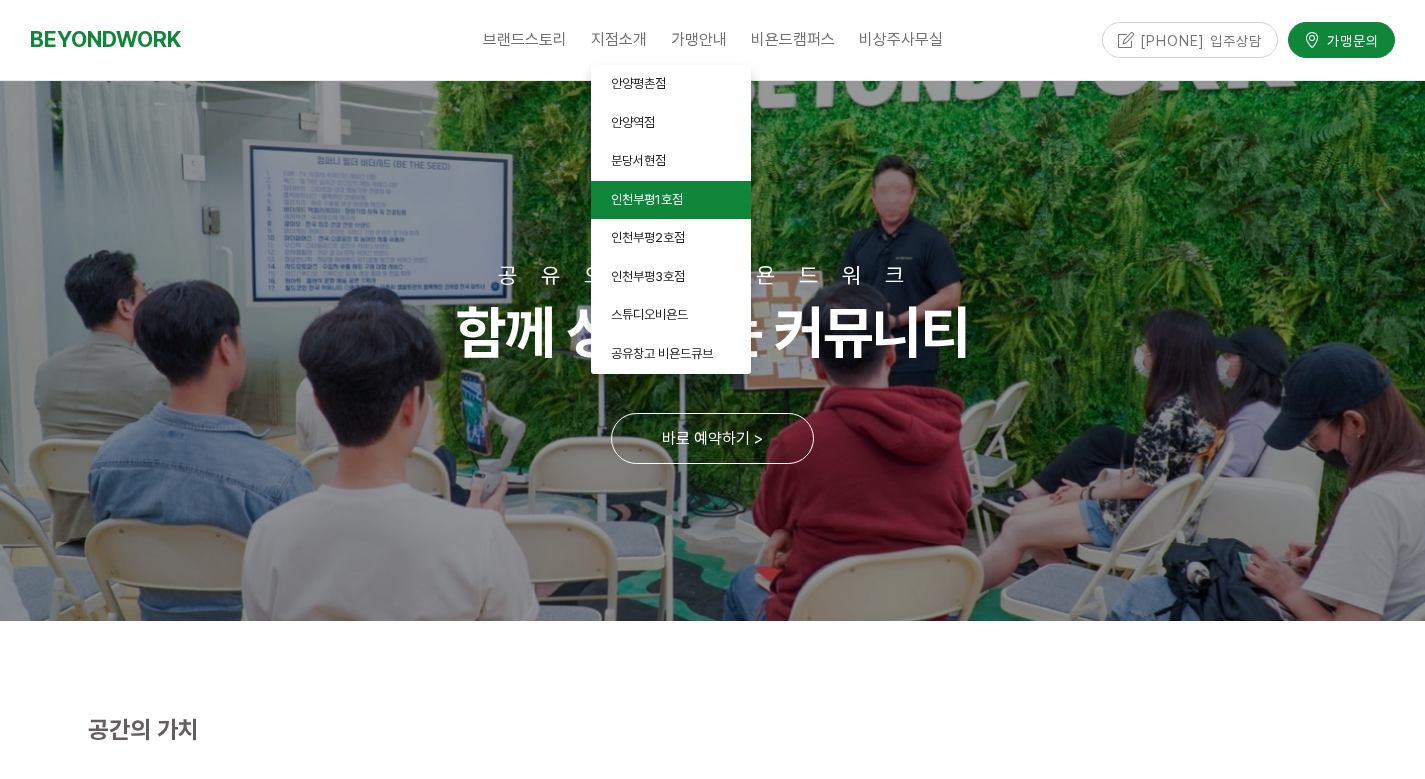click on "[CITY]부평1호점" at bounding box center (671, 200) 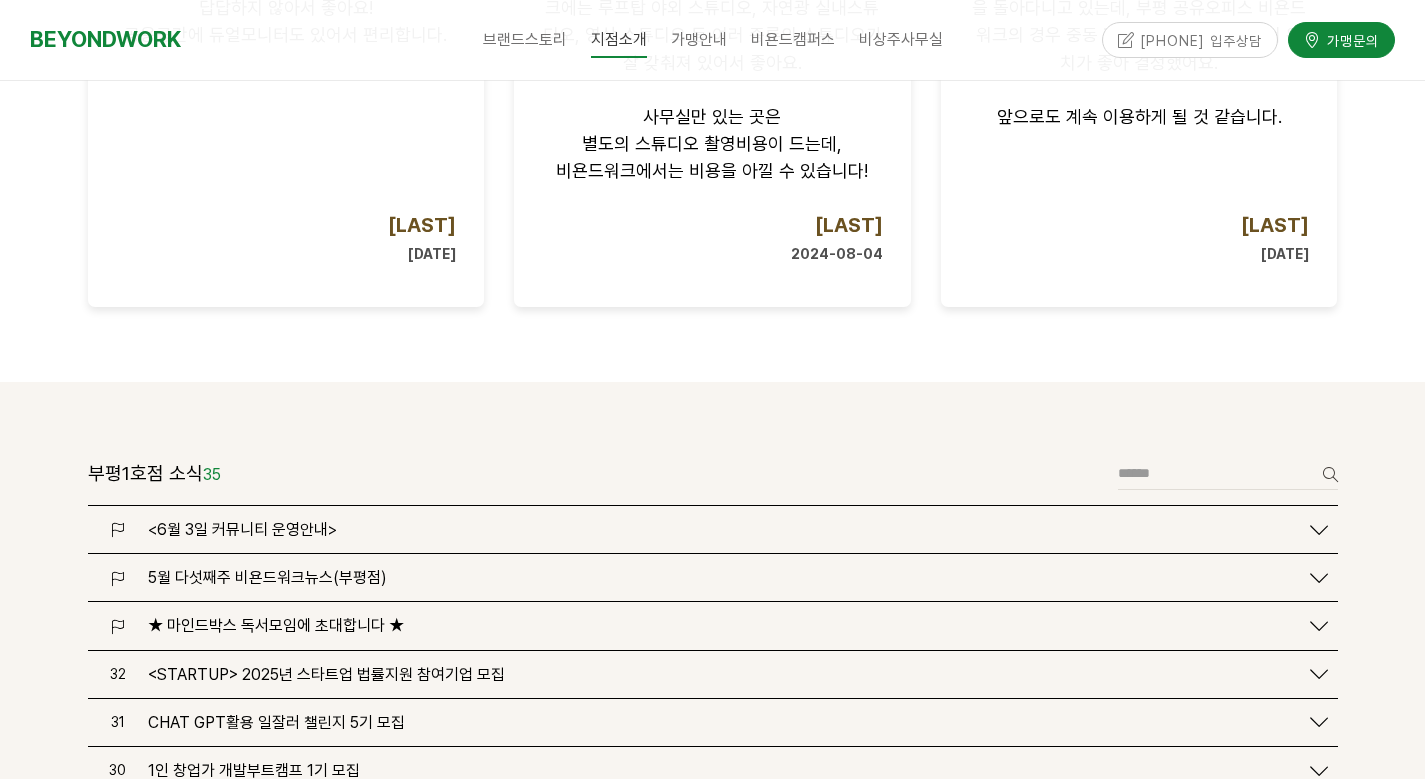 scroll, scrollTop: 2115, scrollLeft: 0, axis: vertical 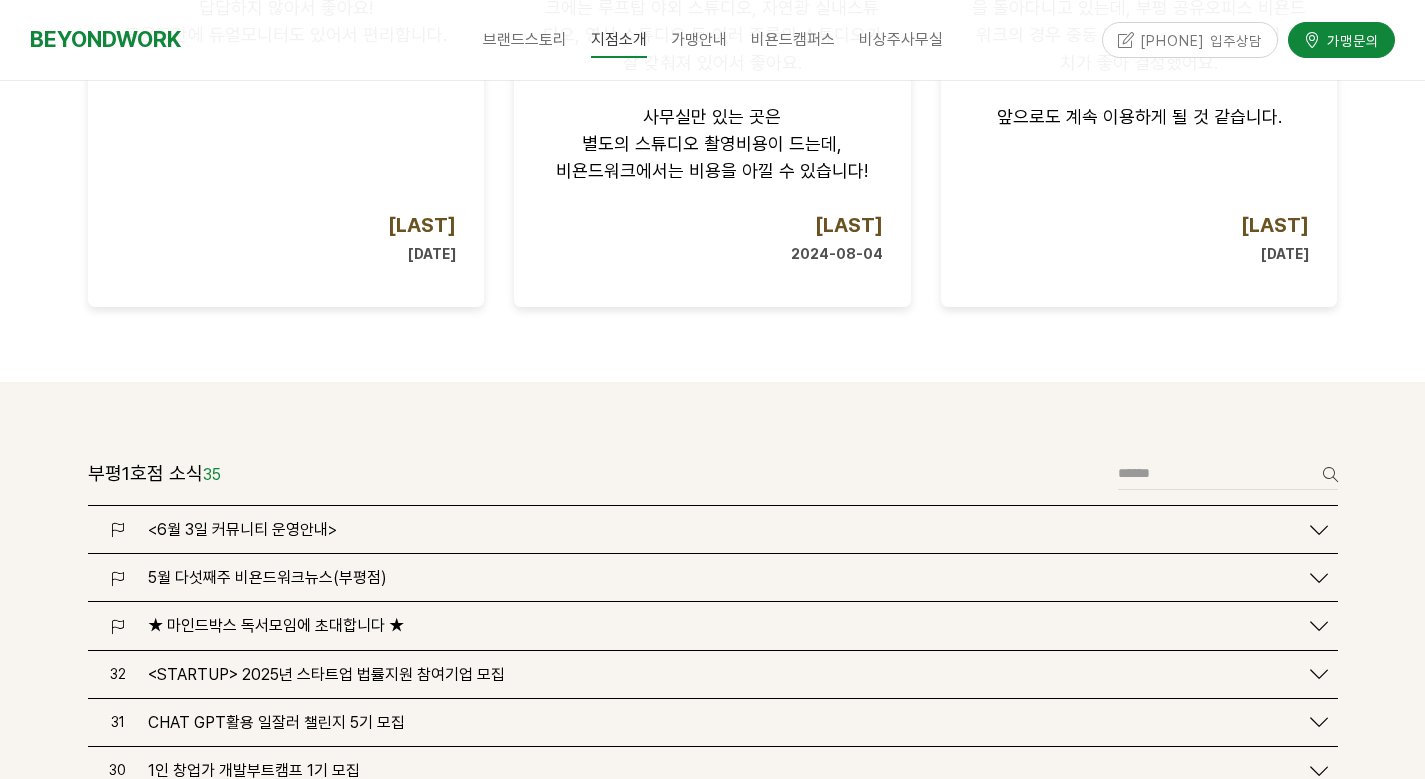 click on "5월 다섯째주 비욘드워크뉴스(부평점)" at bounding box center [718, 577] 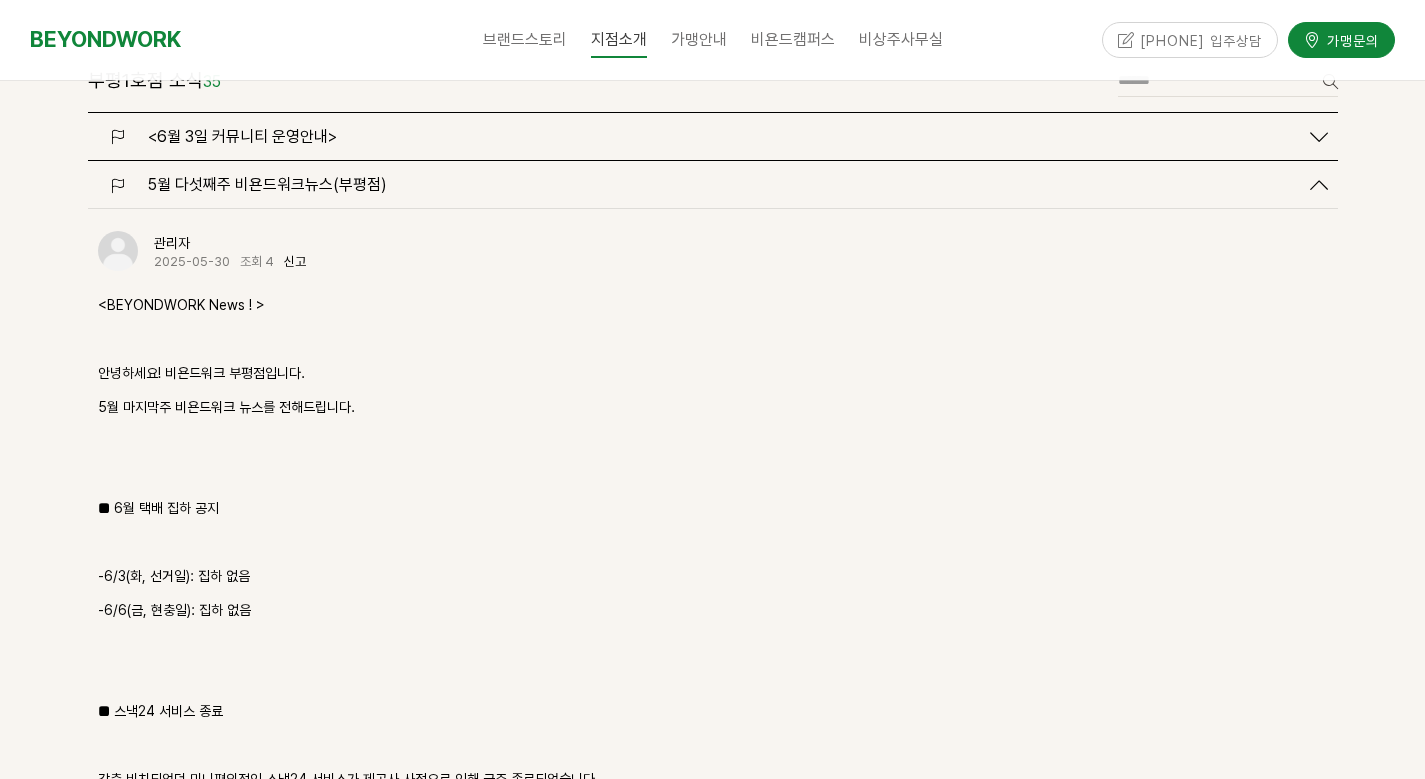 scroll, scrollTop: 2356, scrollLeft: 0, axis: vertical 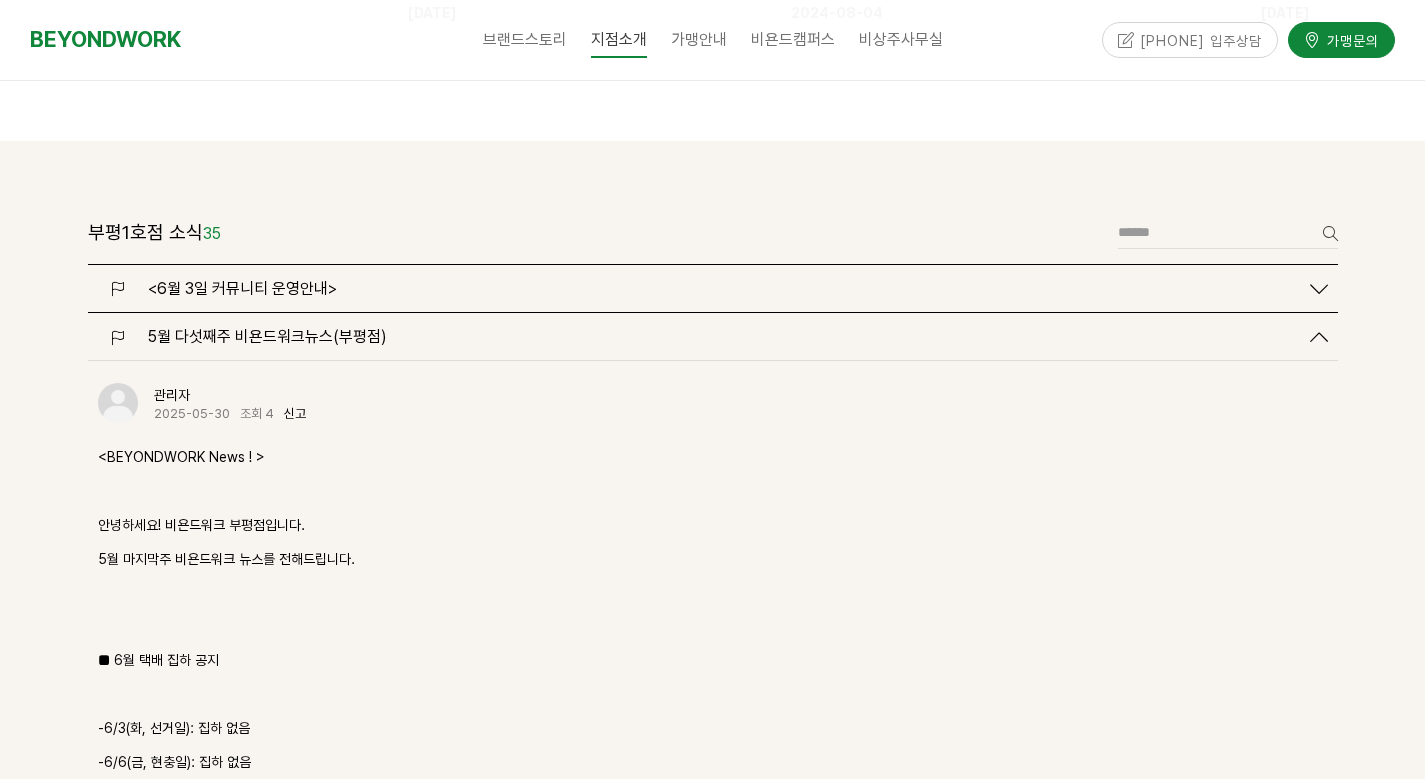 click on "<6월 3일 커뮤니티 운영안내>" at bounding box center [718, 288] 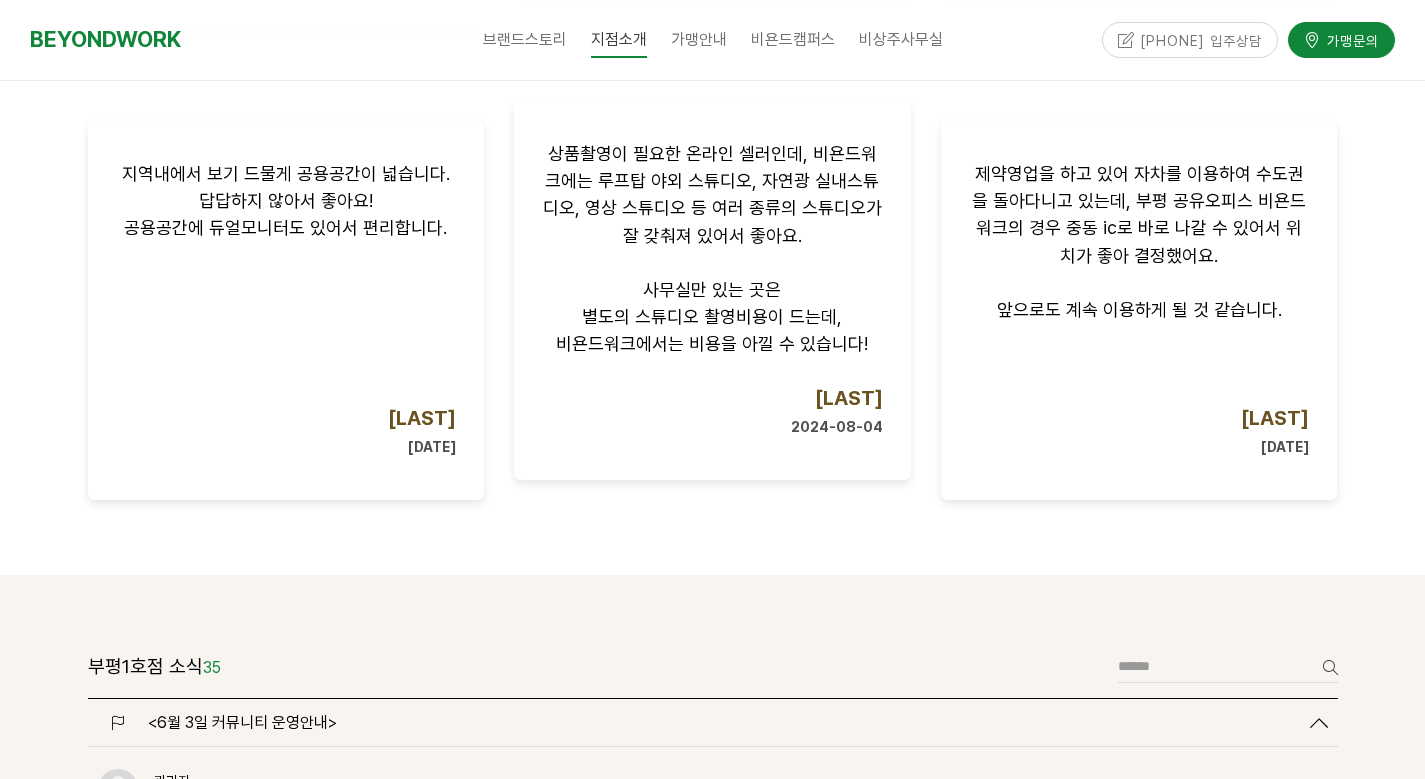 scroll, scrollTop: 1668, scrollLeft: 0, axis: vertical 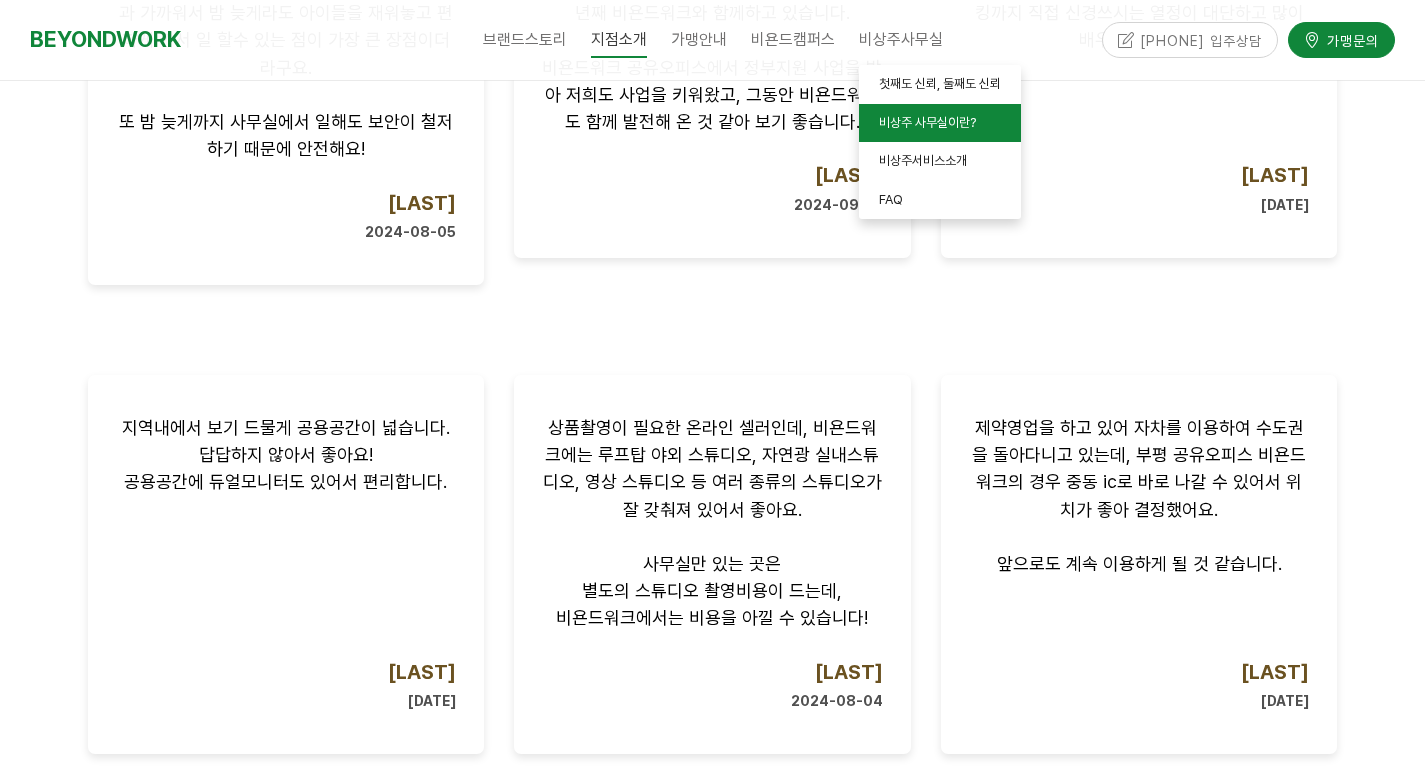 click on "비상주 사무실이란?" at bounding box center [940, 123] 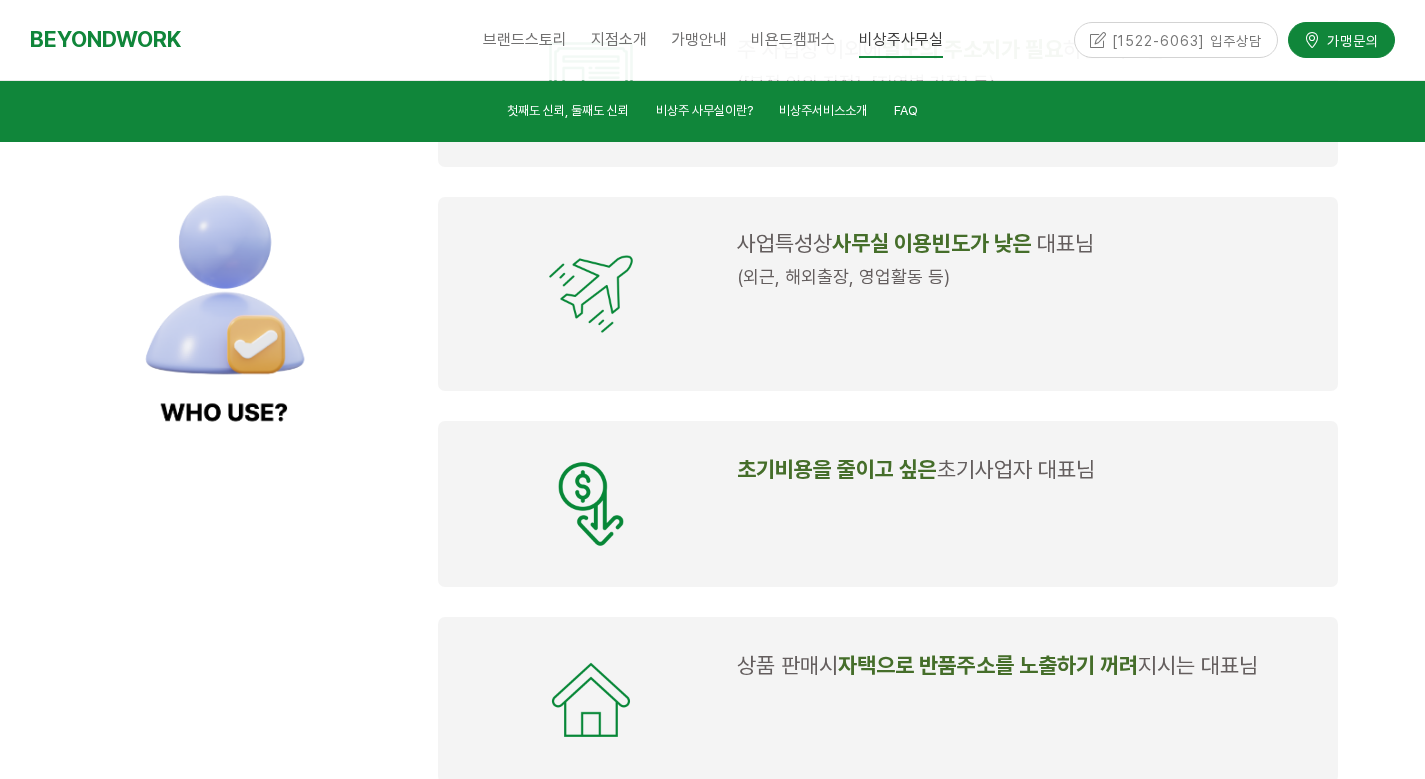 scroll, scrollTop: 2268, scrollLeft: 0, axis: vertical 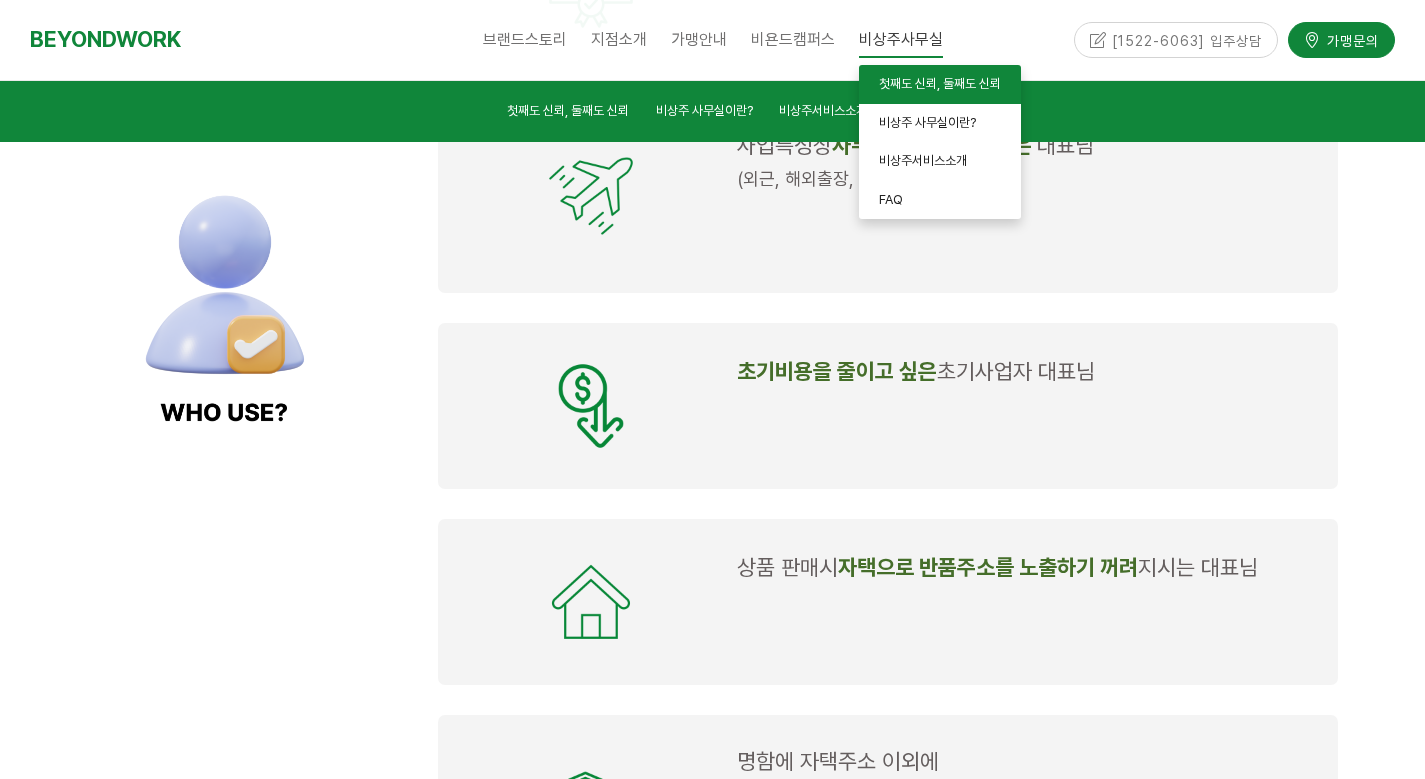click on "첫째도 신뢰, 둘째도 신뢰" at bounding box center [940, 84] 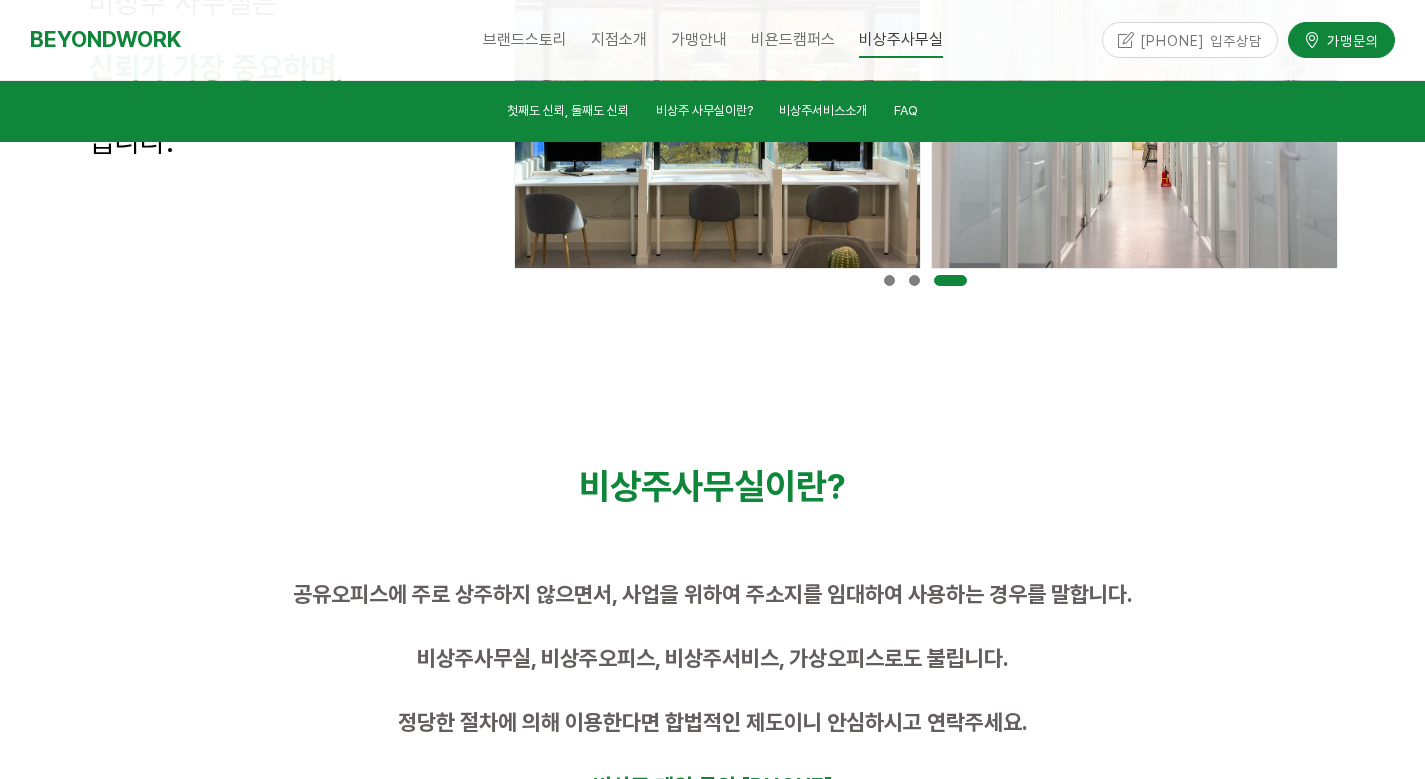 scroll, scrollTop: 860, scrollLeft: 0, axis: vertical 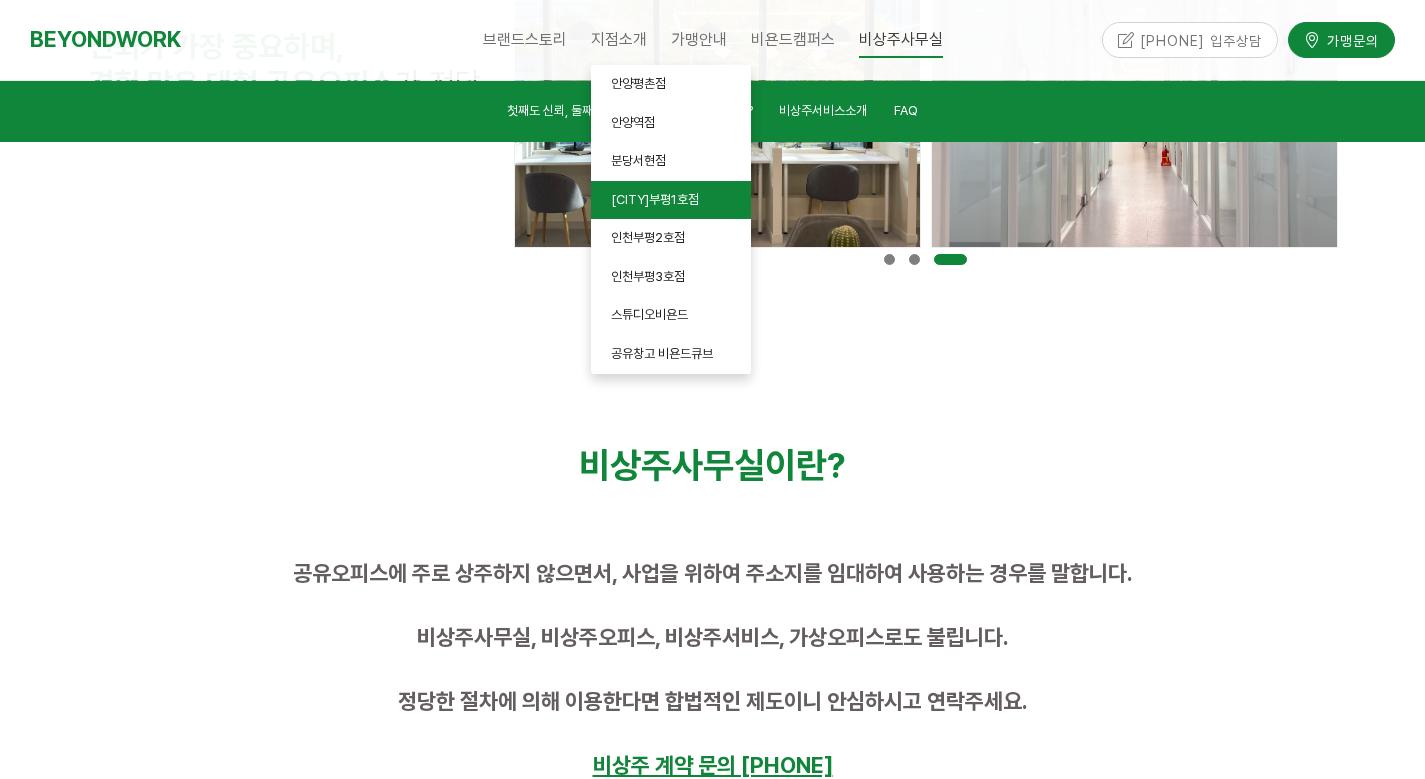 click on "[CITY]부평1호점" at bounding box center [671, 200] 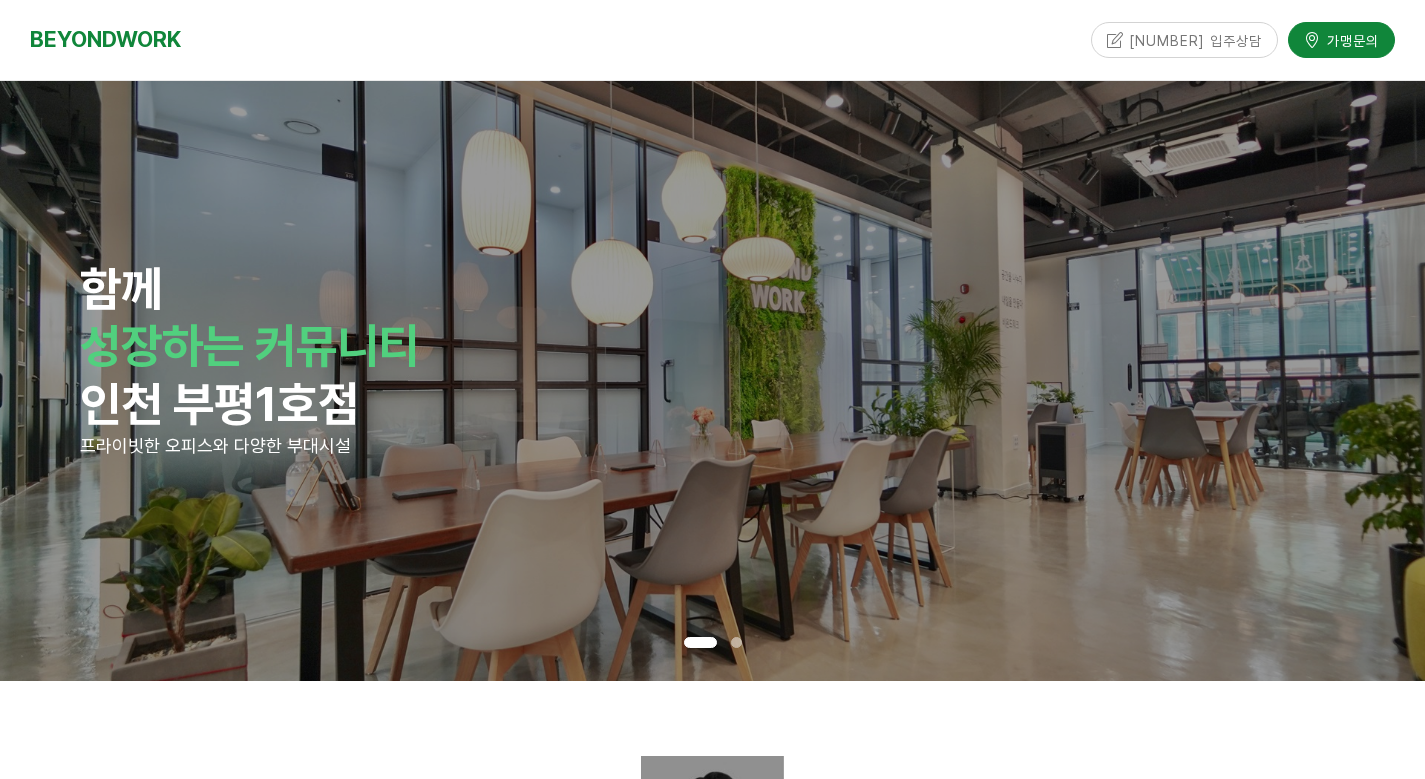scroll, scrollTop: 0, scrollLeft: 0, axis: both 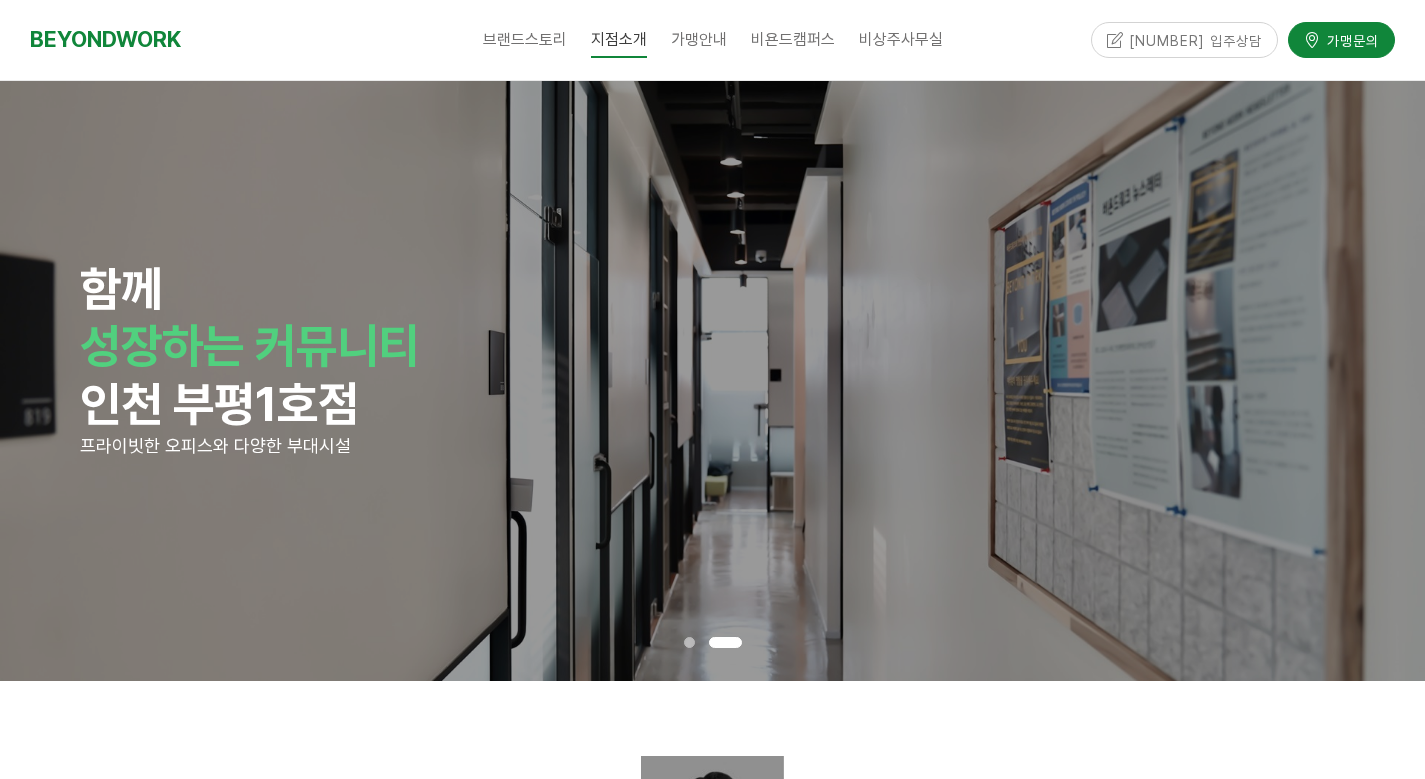 click at bounding box center (689, 642) 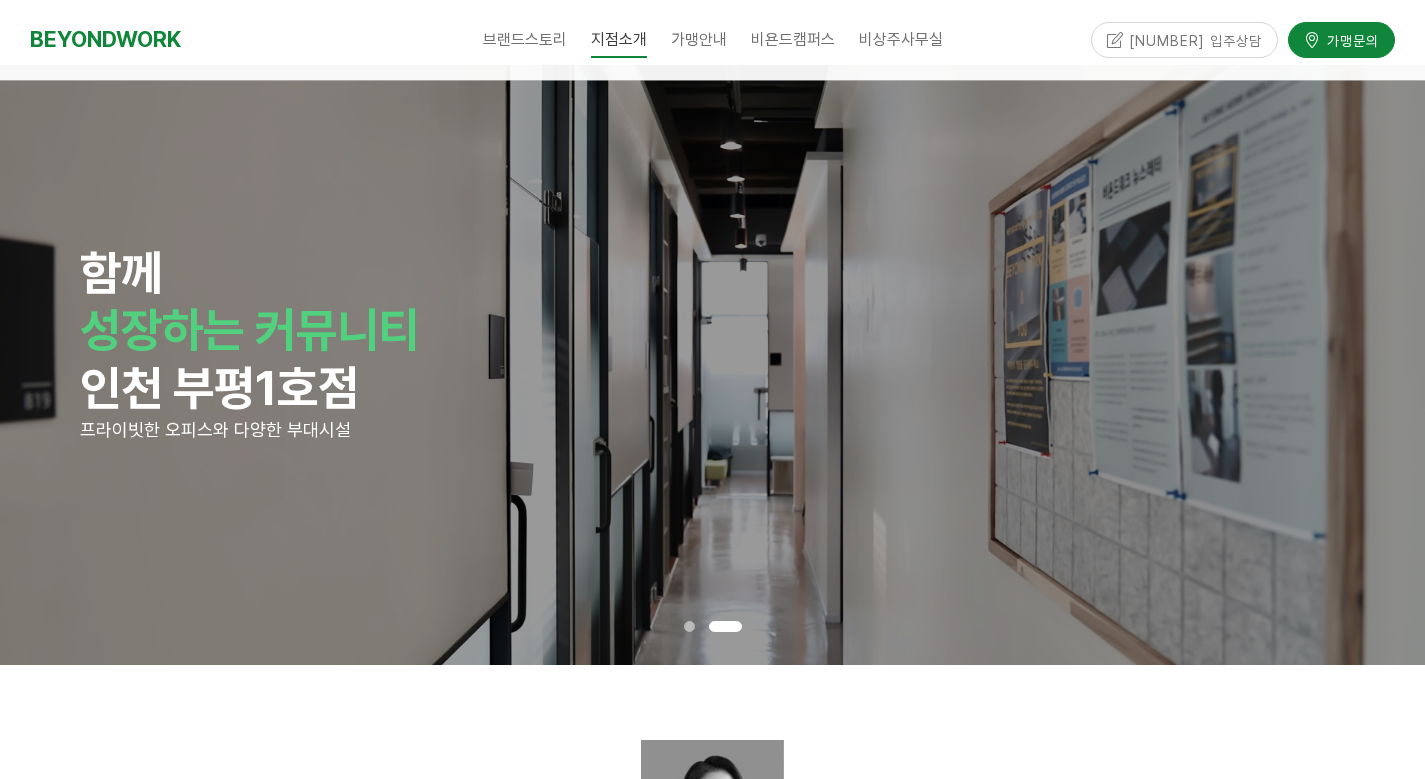 scroll, scrollTop: 0, scrollLeft: 0, axis: both 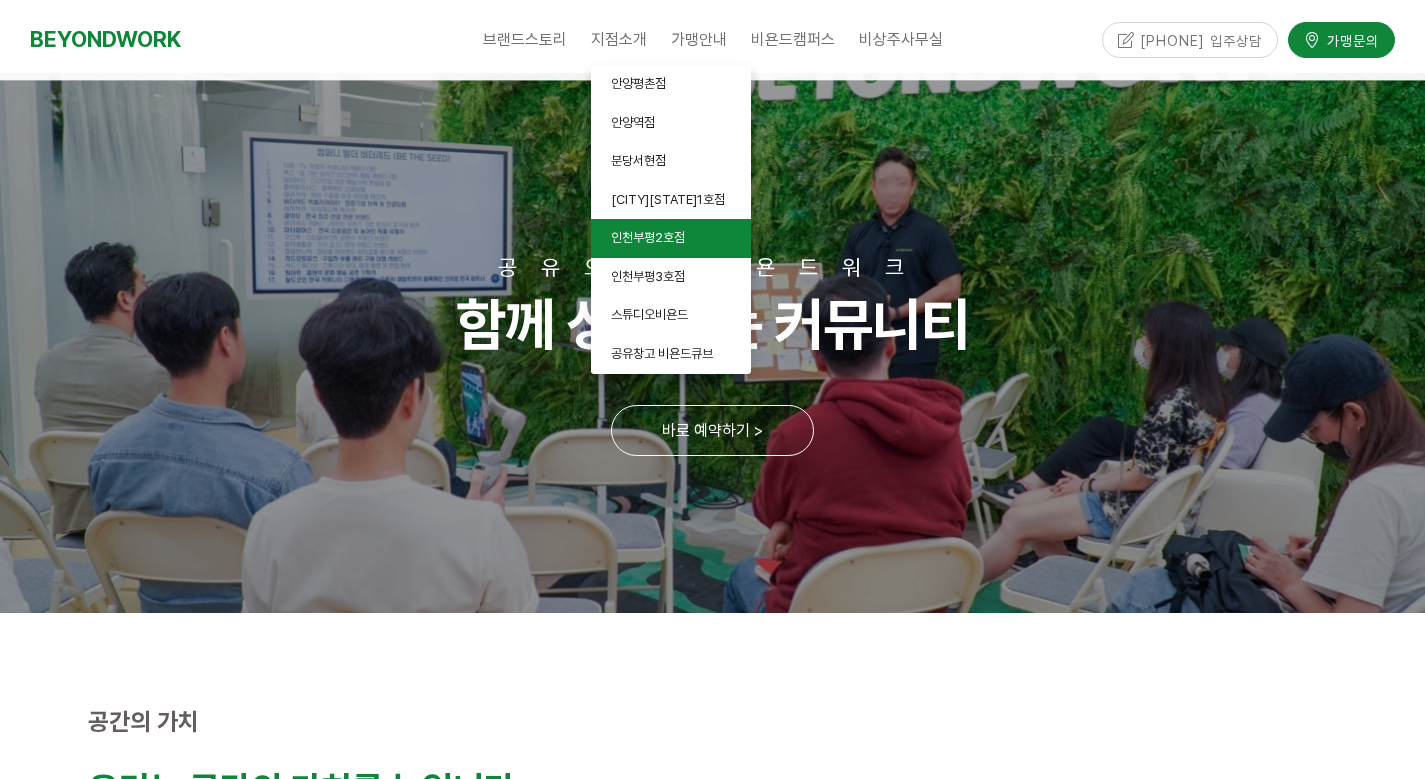 click on "인천부평2호점" at bounding box center (648, 237) 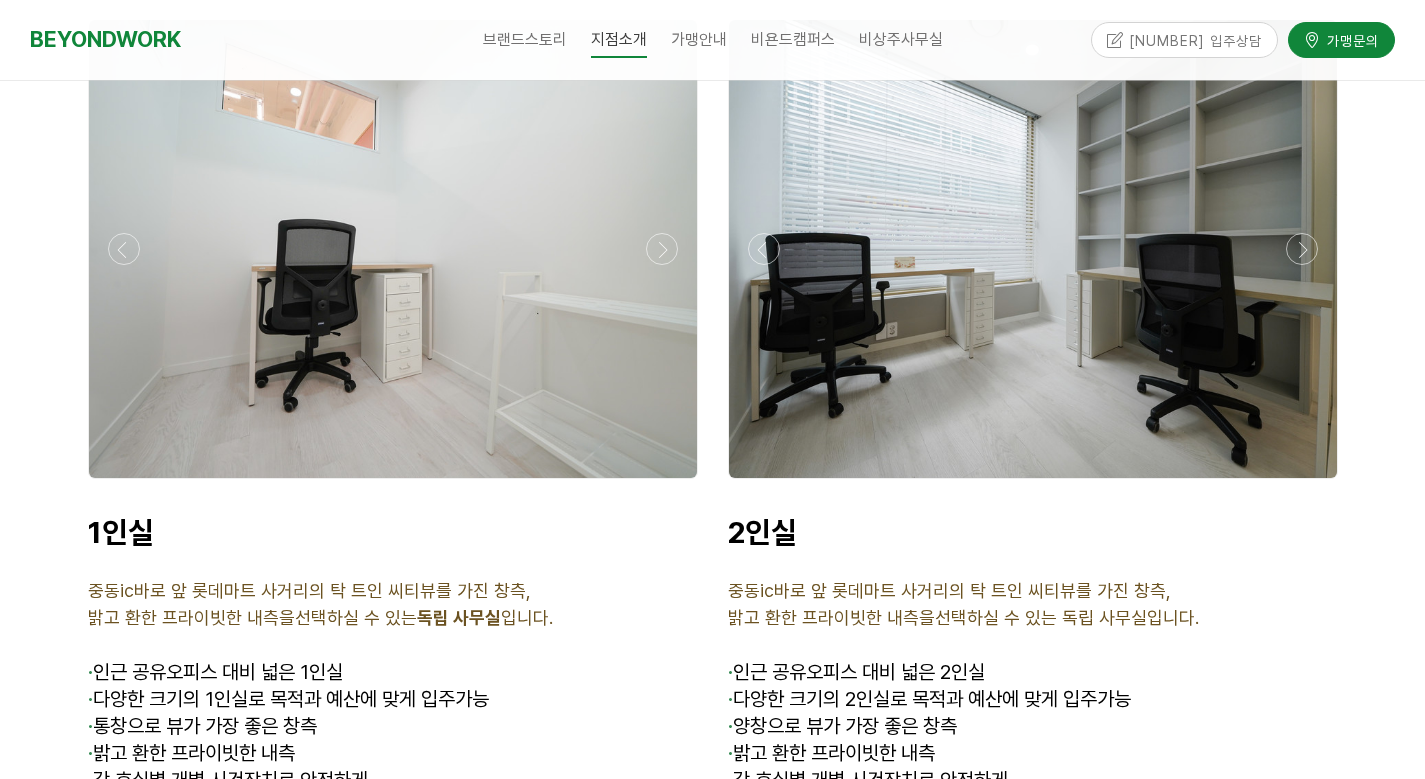 scroll, scrollTop: 5043, scrollLeft: 0, axis: vertical 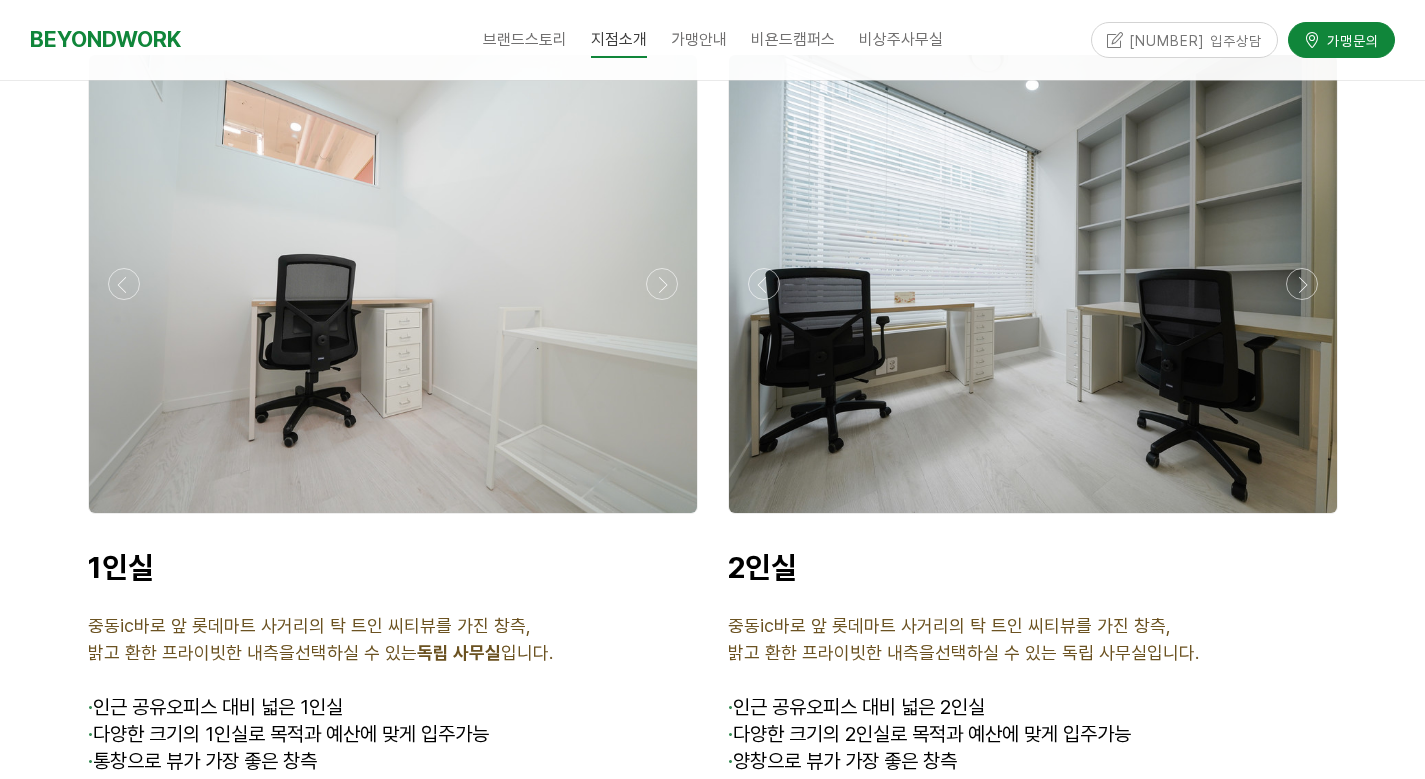 click at bounding box center [393, 519] 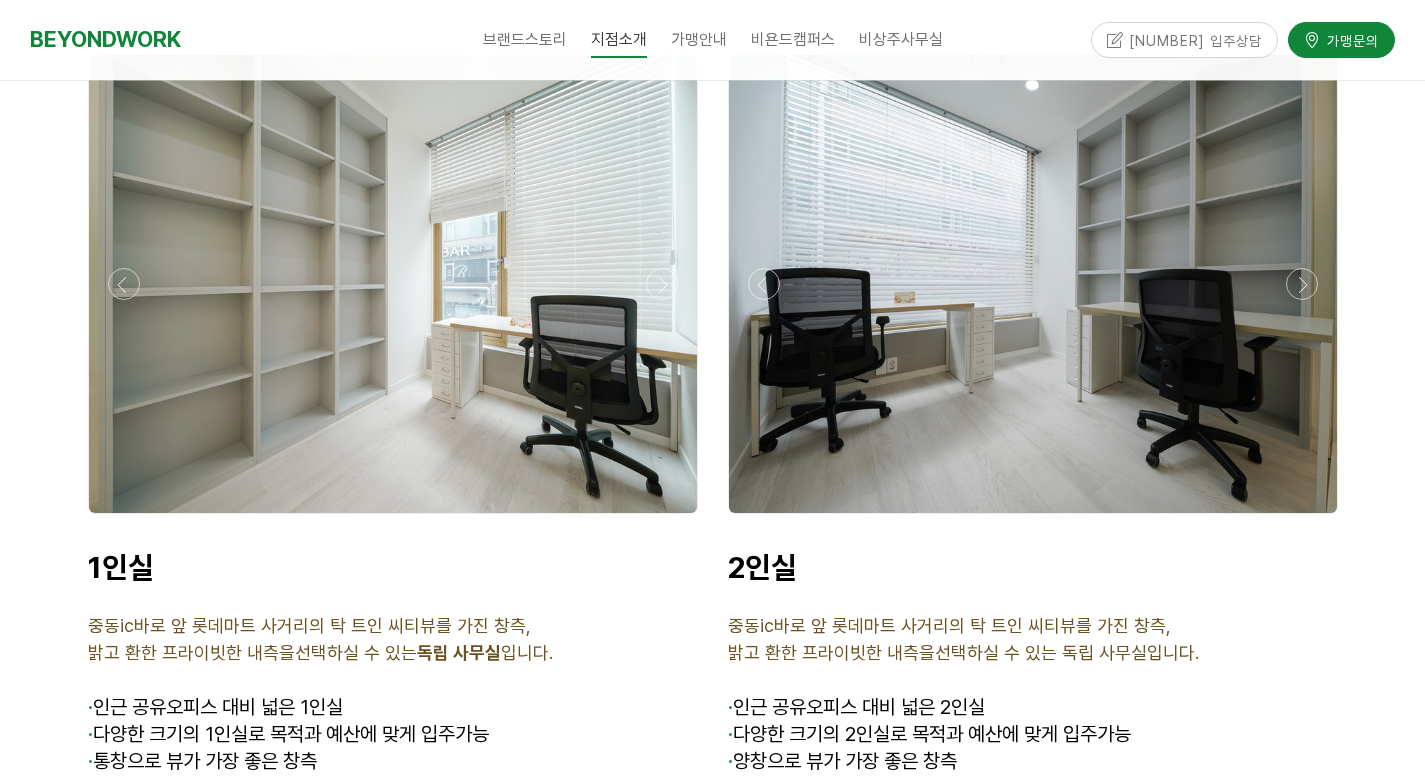 click at bounding box center [393, 519] 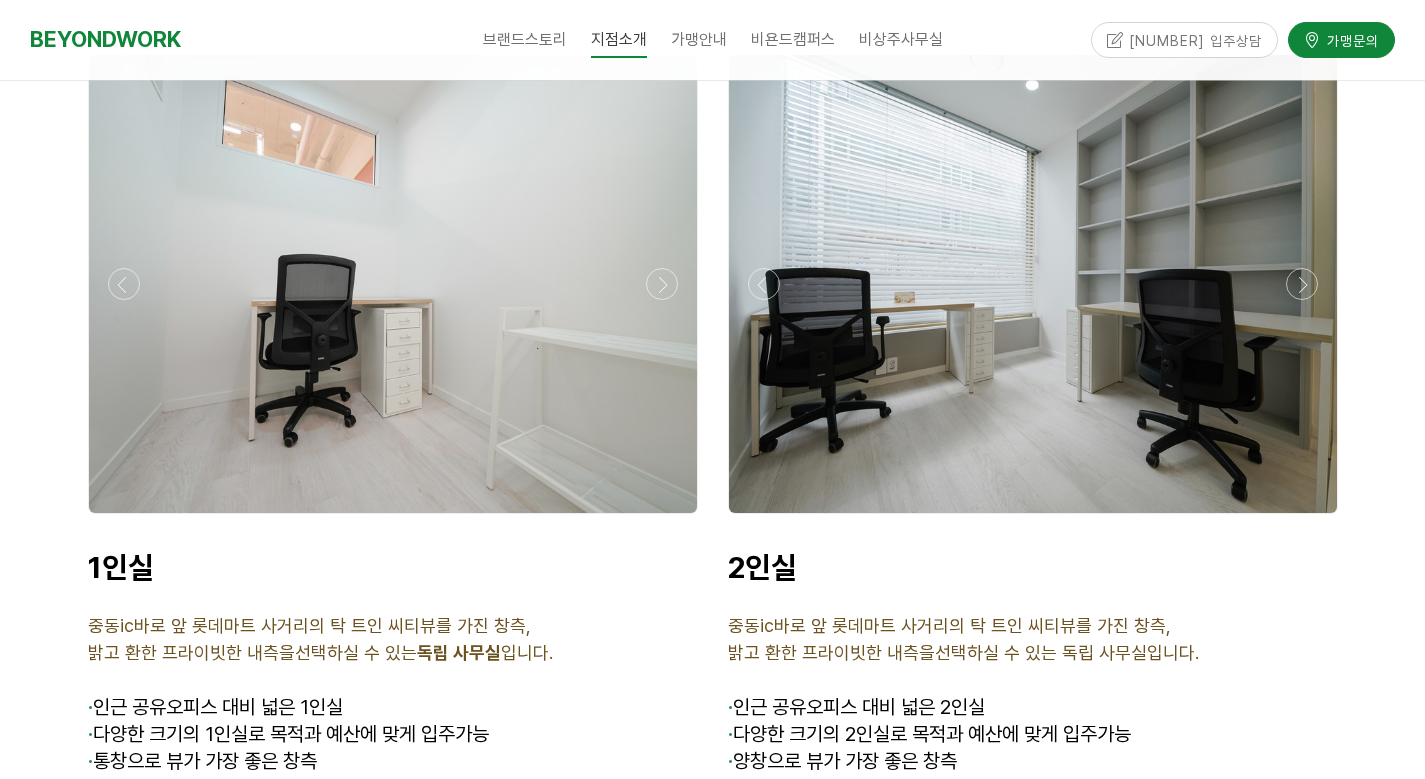 click at bounding box center [393, 519] 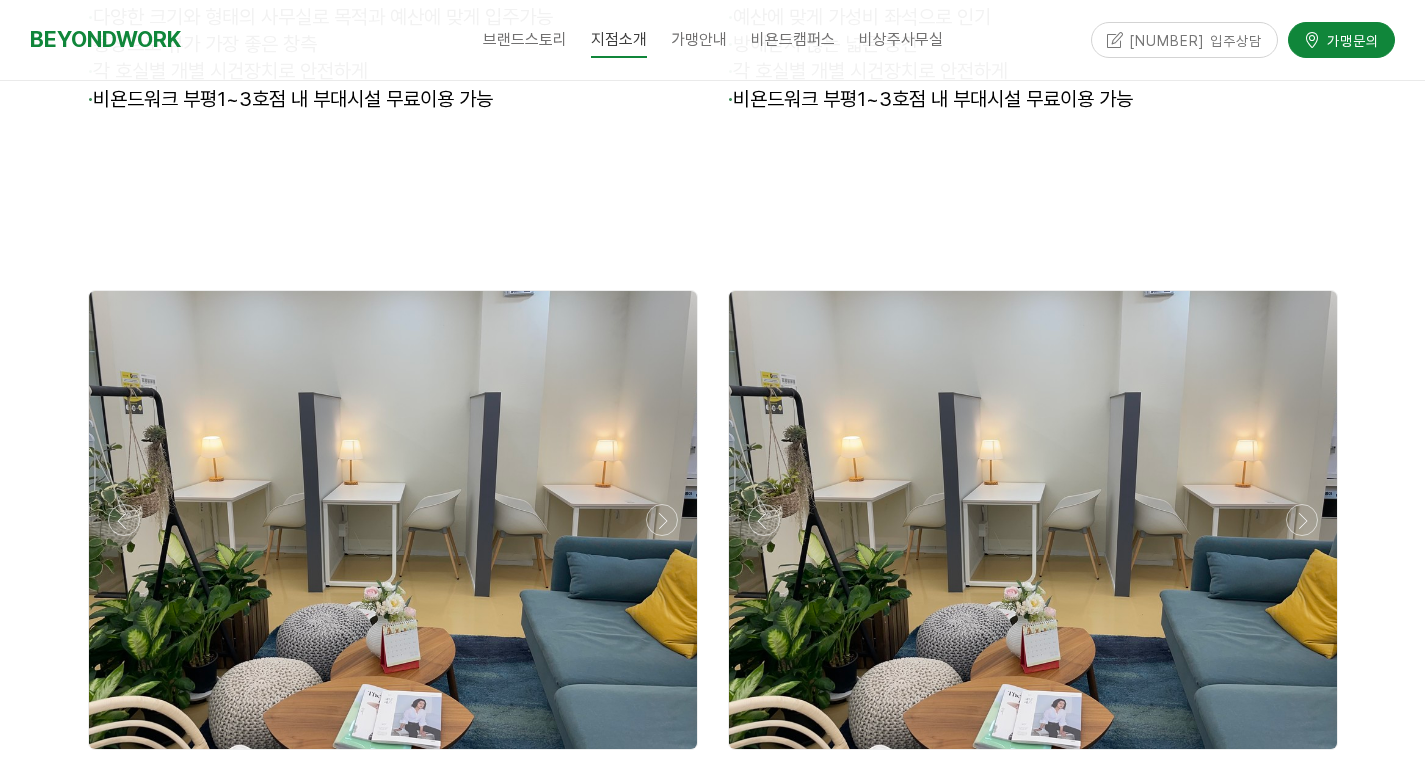 scroll, scrollTop: 6688, scrollLeft: 0, axis: vertical 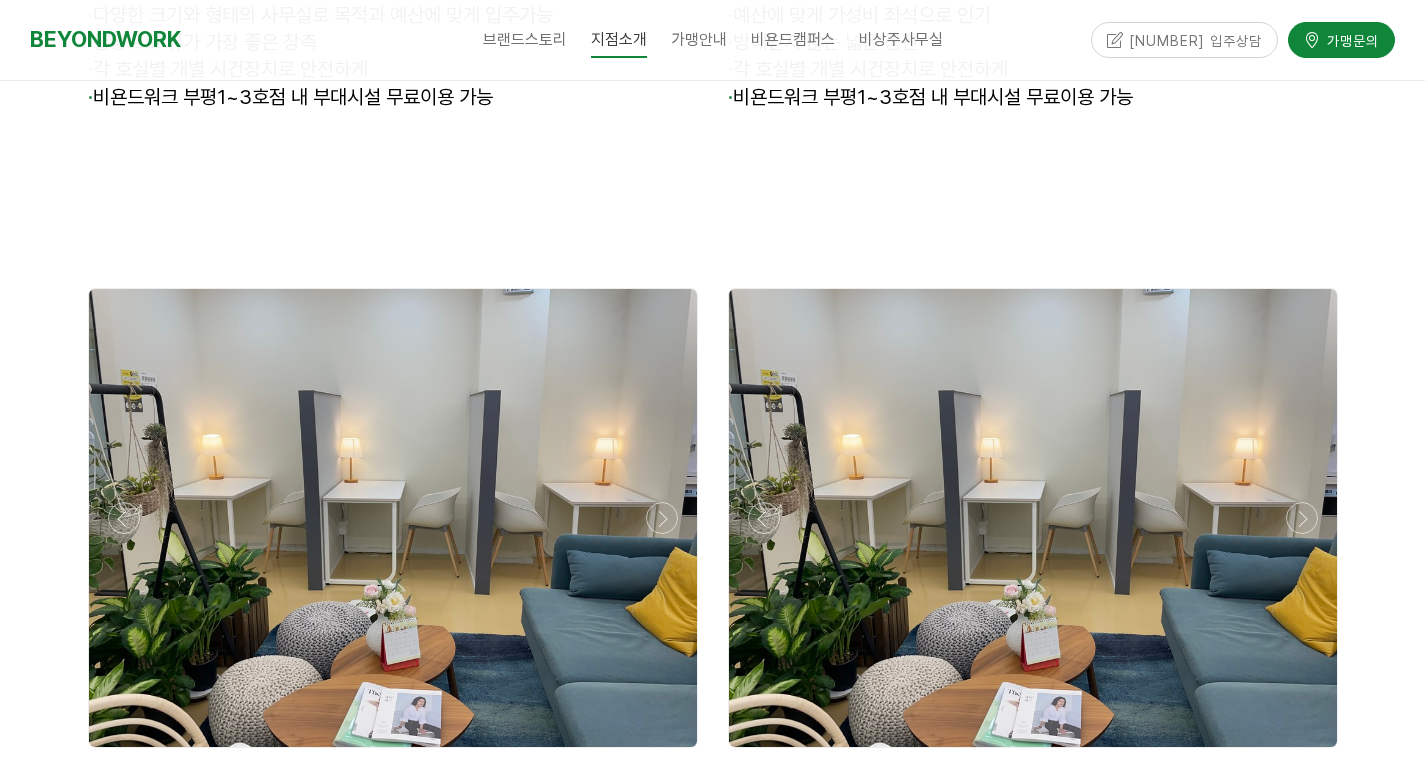 click at bounding box center [393, 753] 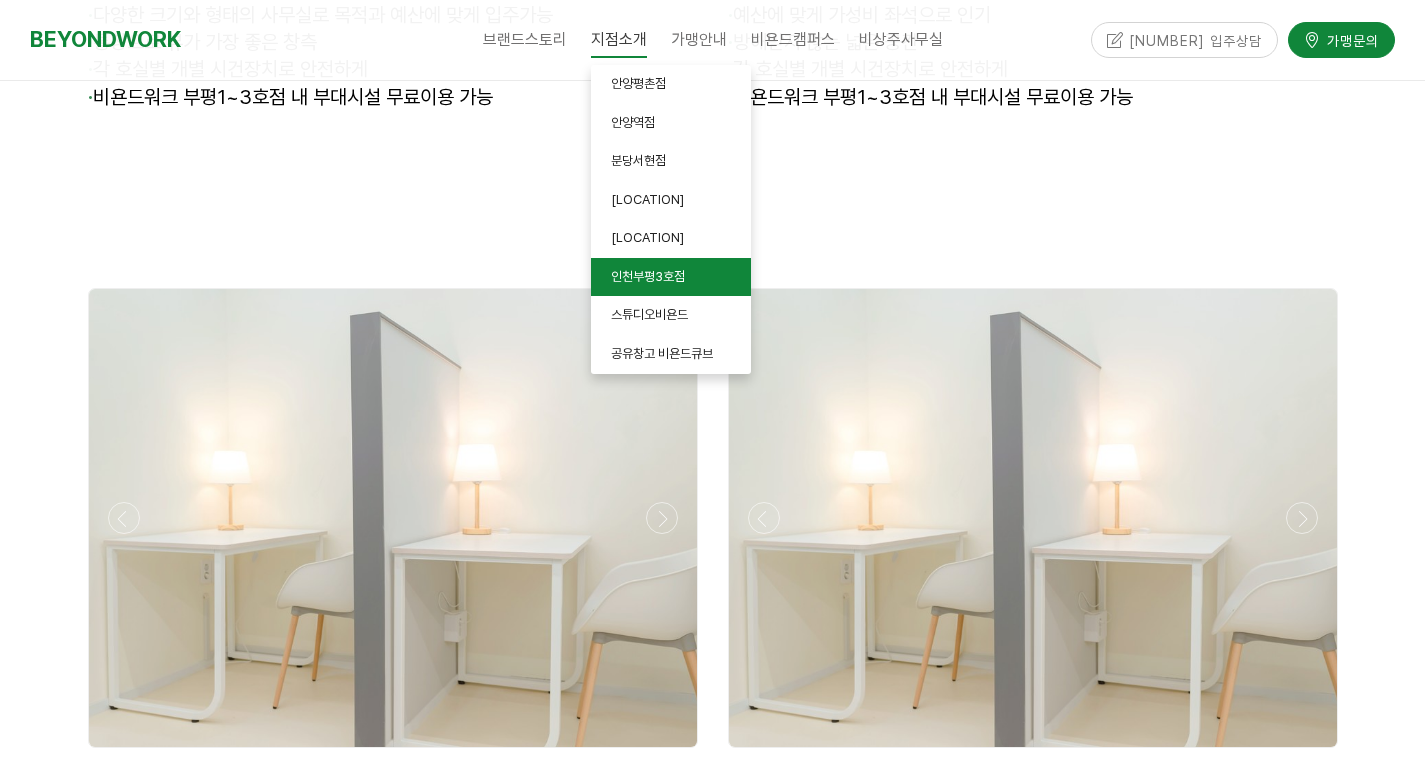 click on "인천부평3호점" at bounding box center [671, 277] 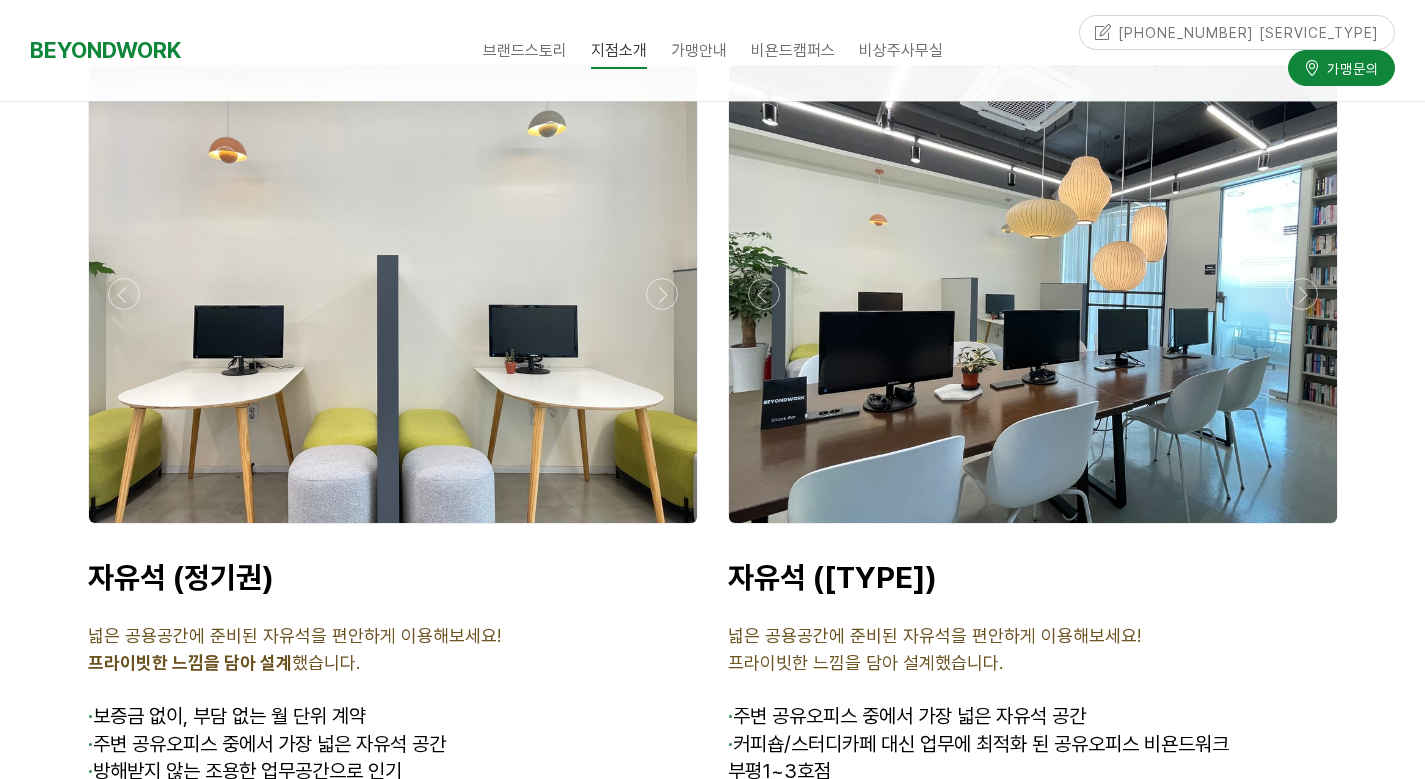 scroll, scrollTop: 6855, scrollLeft: 0, axis: vertical 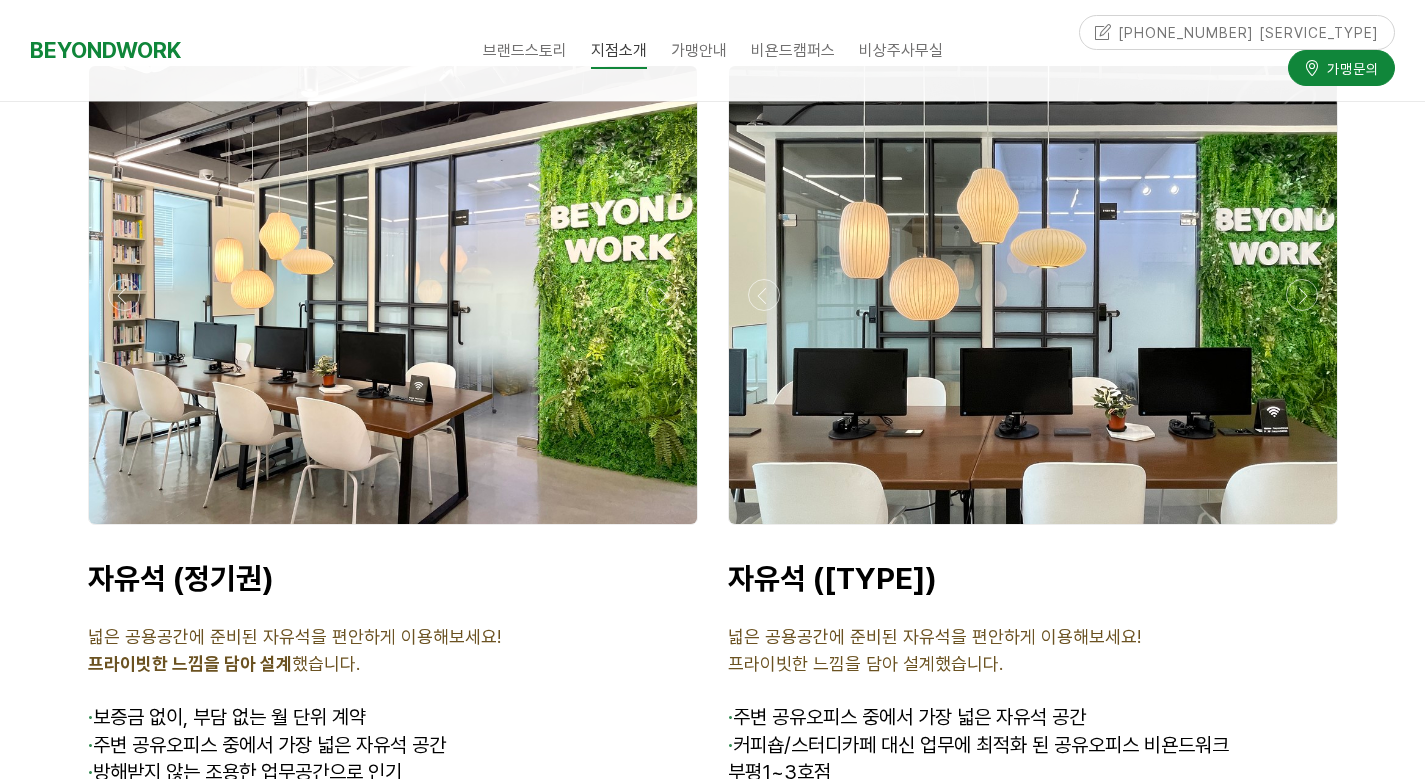 click at bounding box center (393, 530) 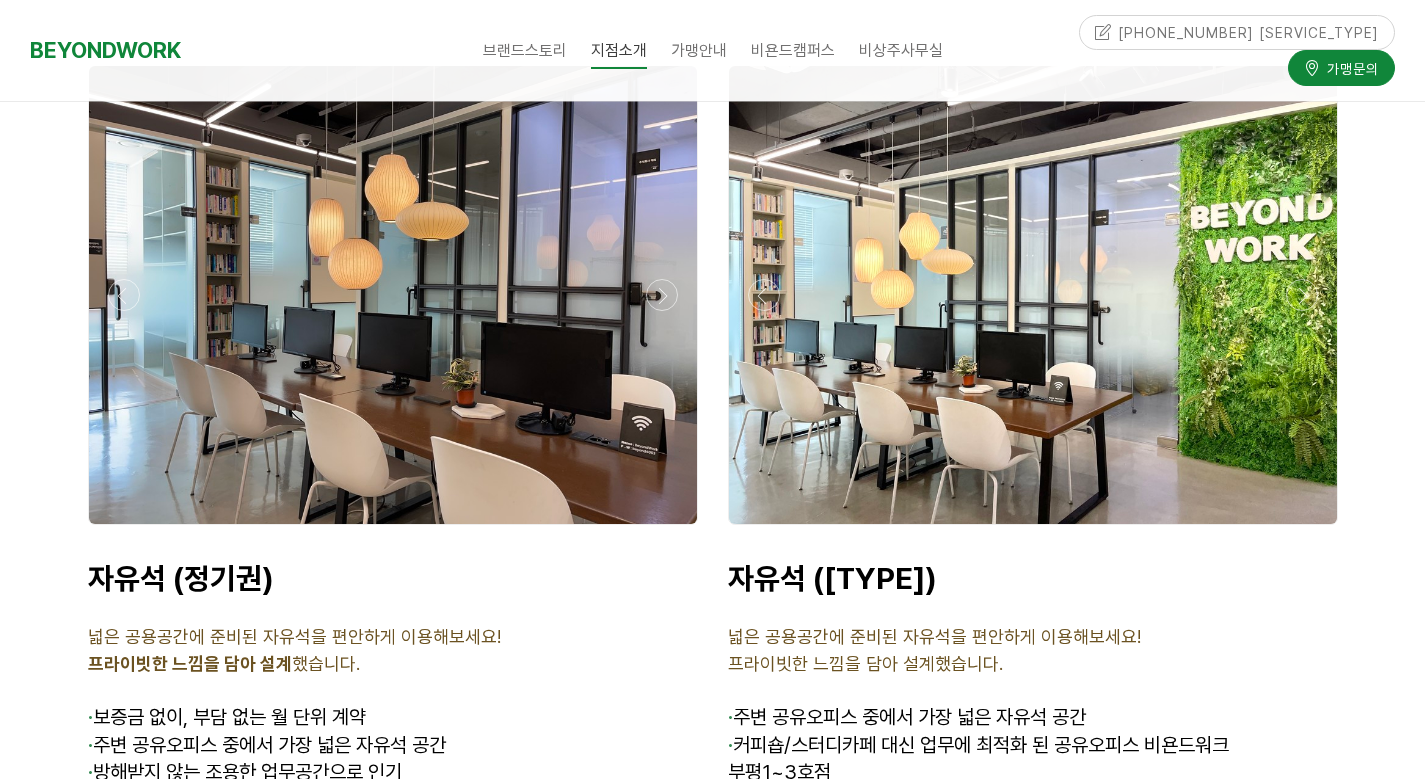 click at bounding box center [393, 530] 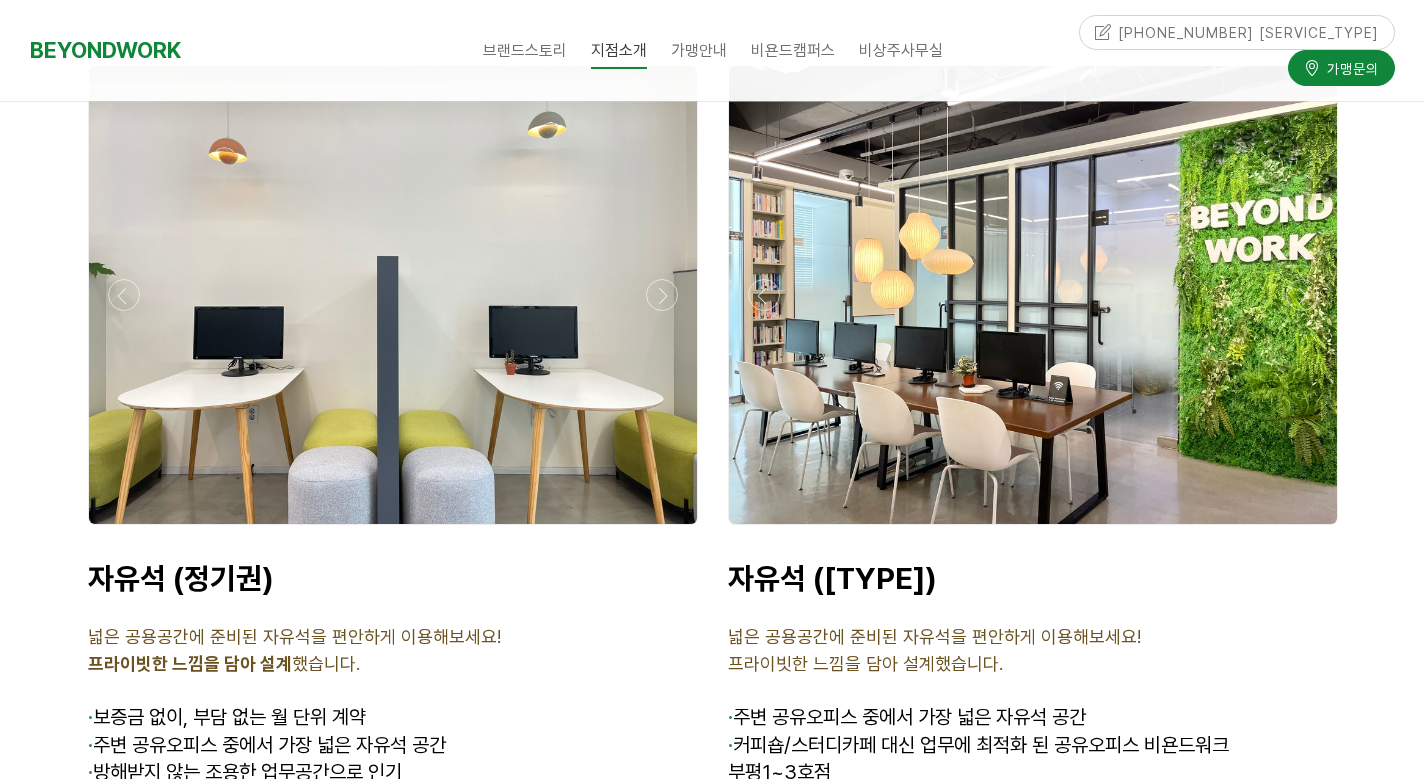 click at bounding box center (393, 530) 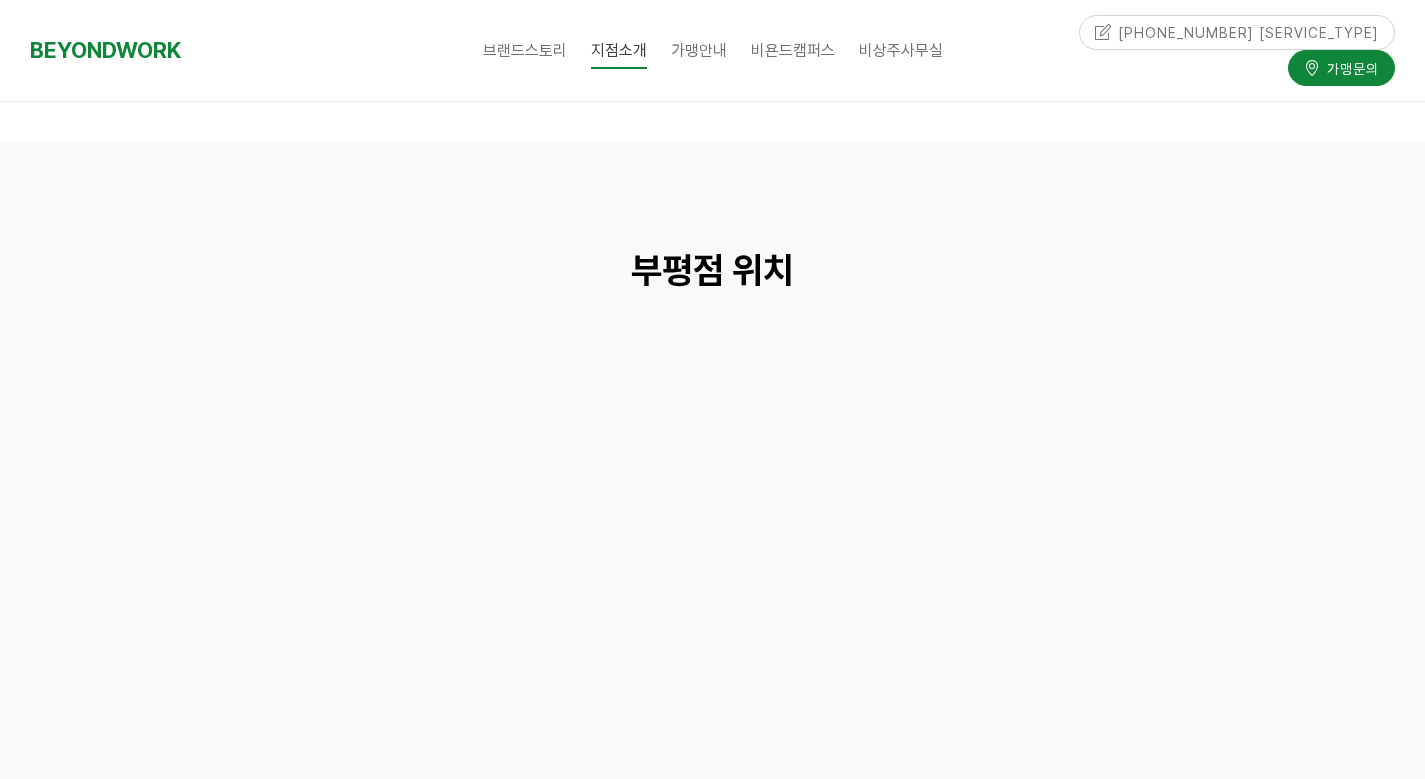 scroll, scrollTop: 9087, scrollLeft: 0, axis: vertical 